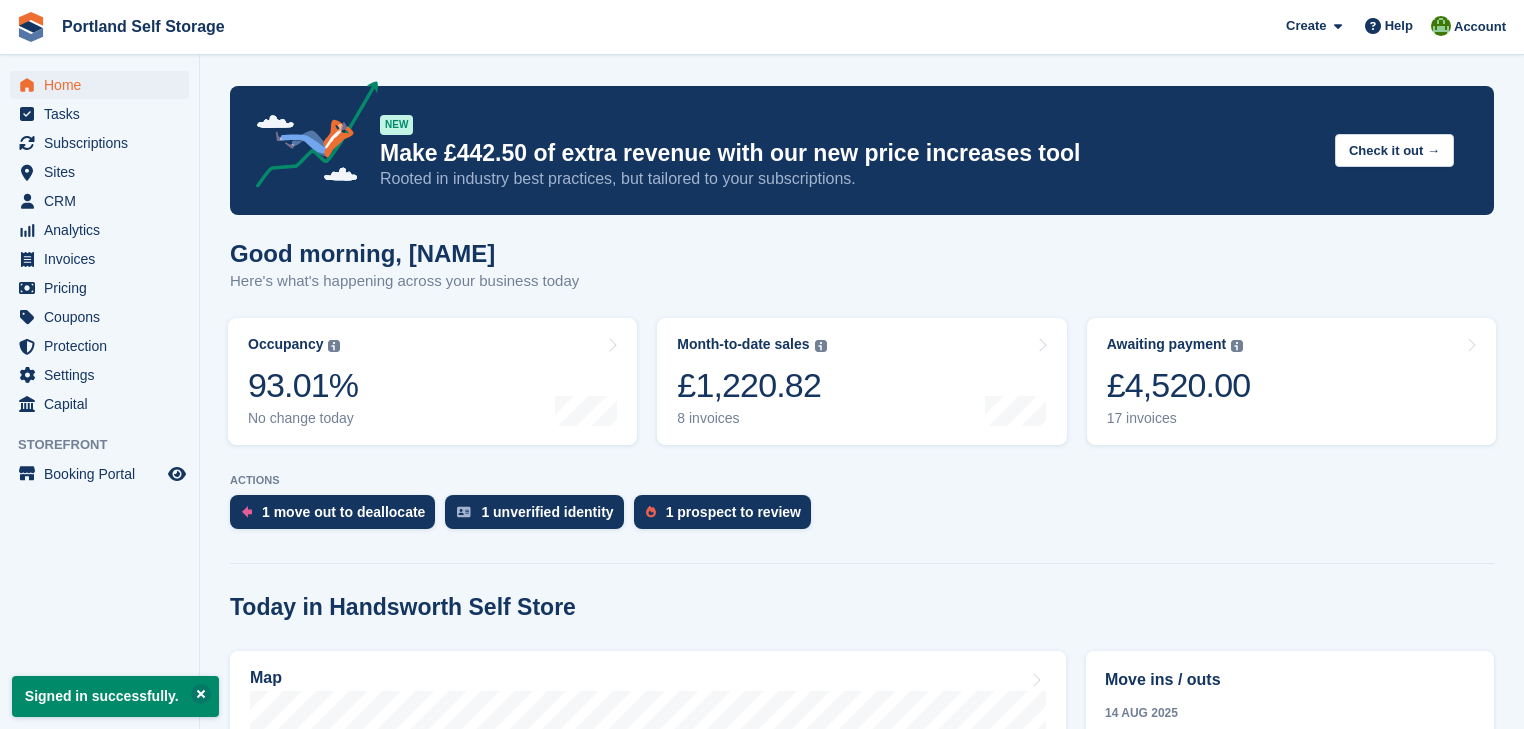 scroll, scrollTop: 0, scrollLeft: 0, axis: both 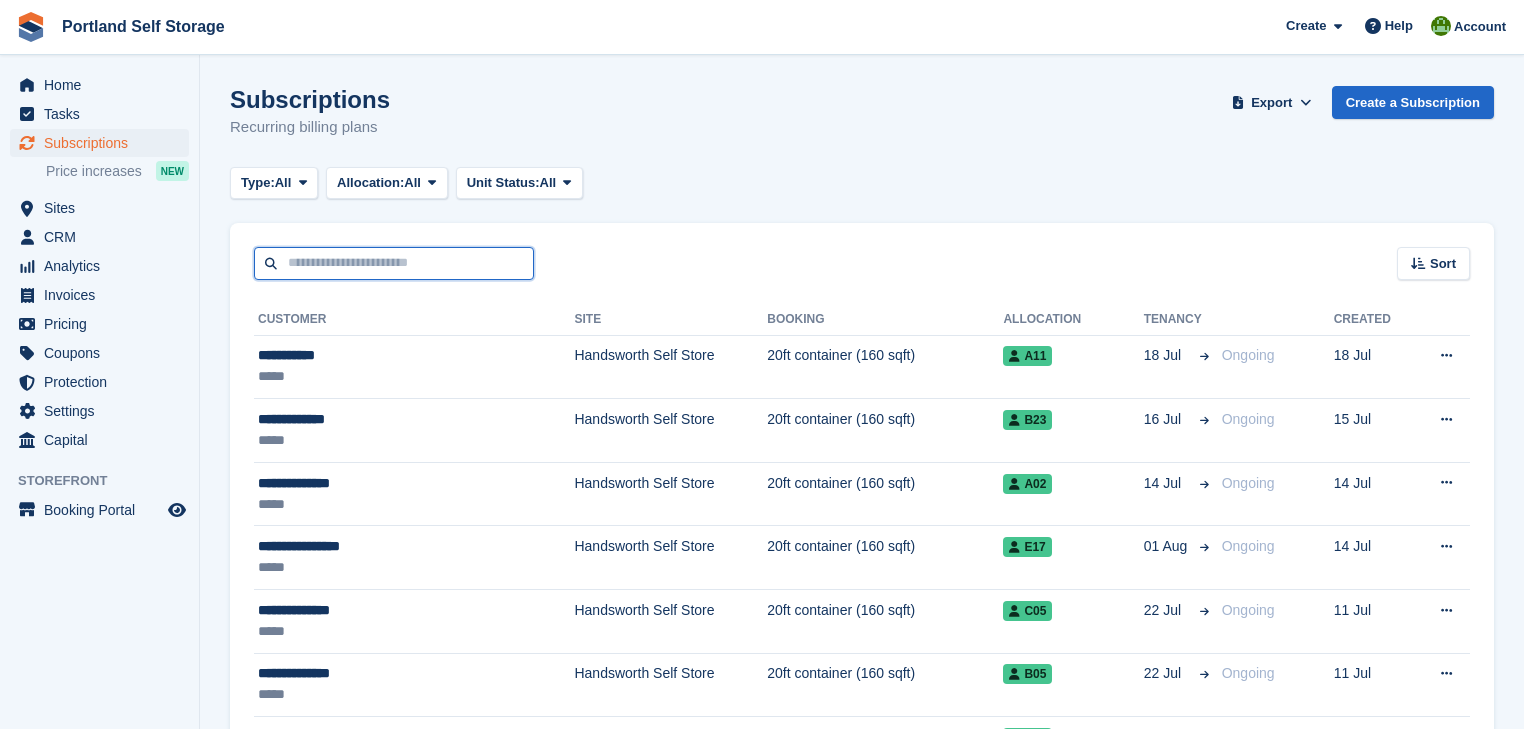 click at bounding box center (394, 263) 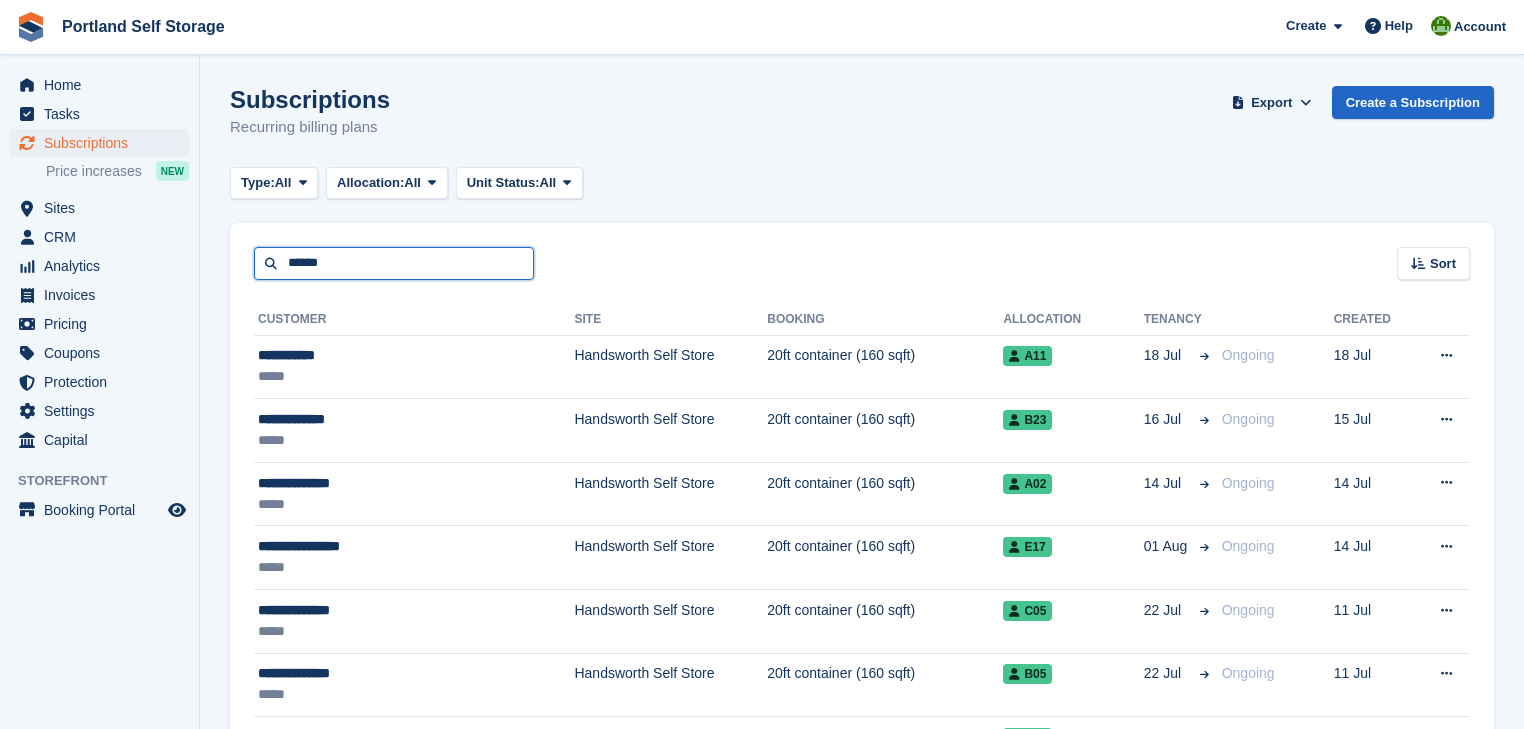 type on "******" 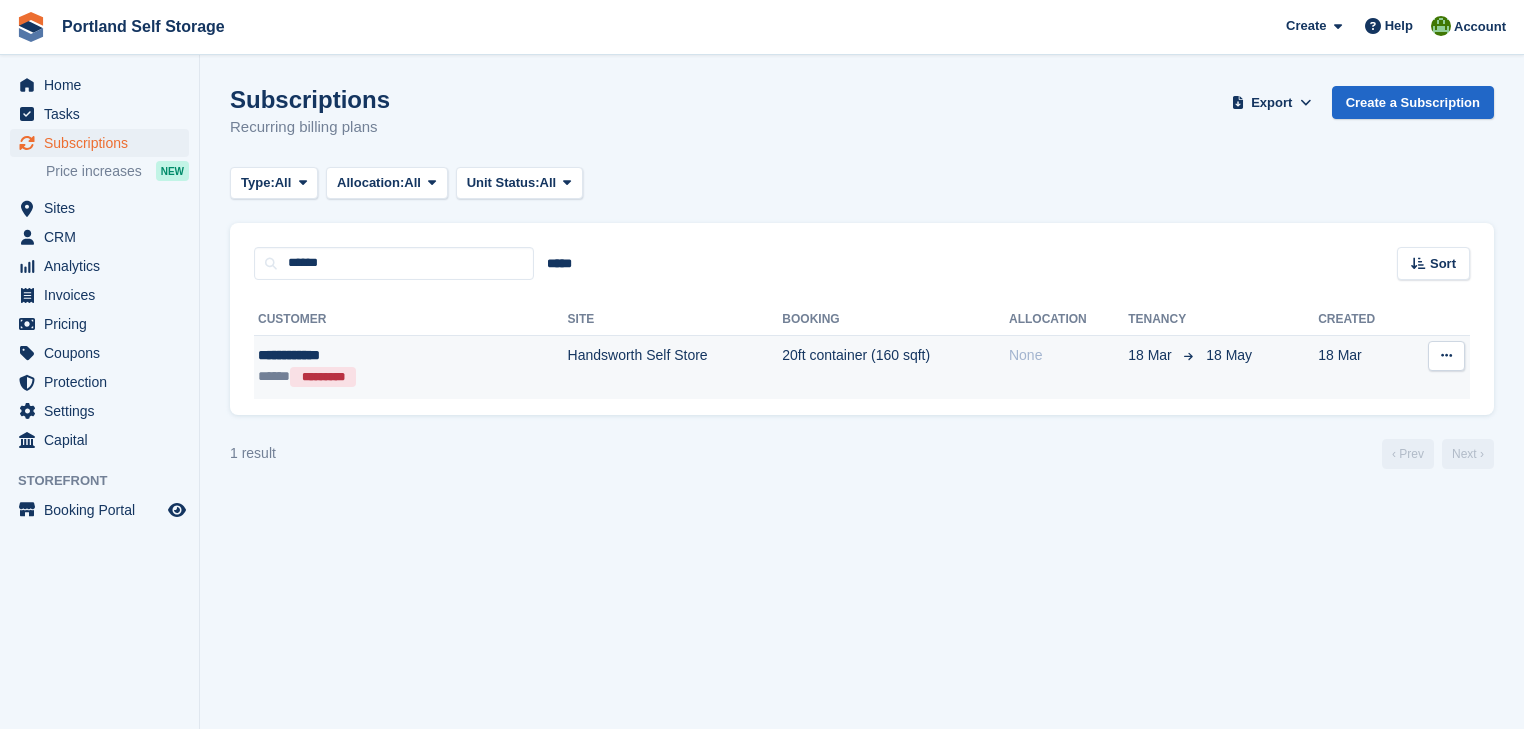 click on "Handsworth Self Store" at bounding box center [675, 366] 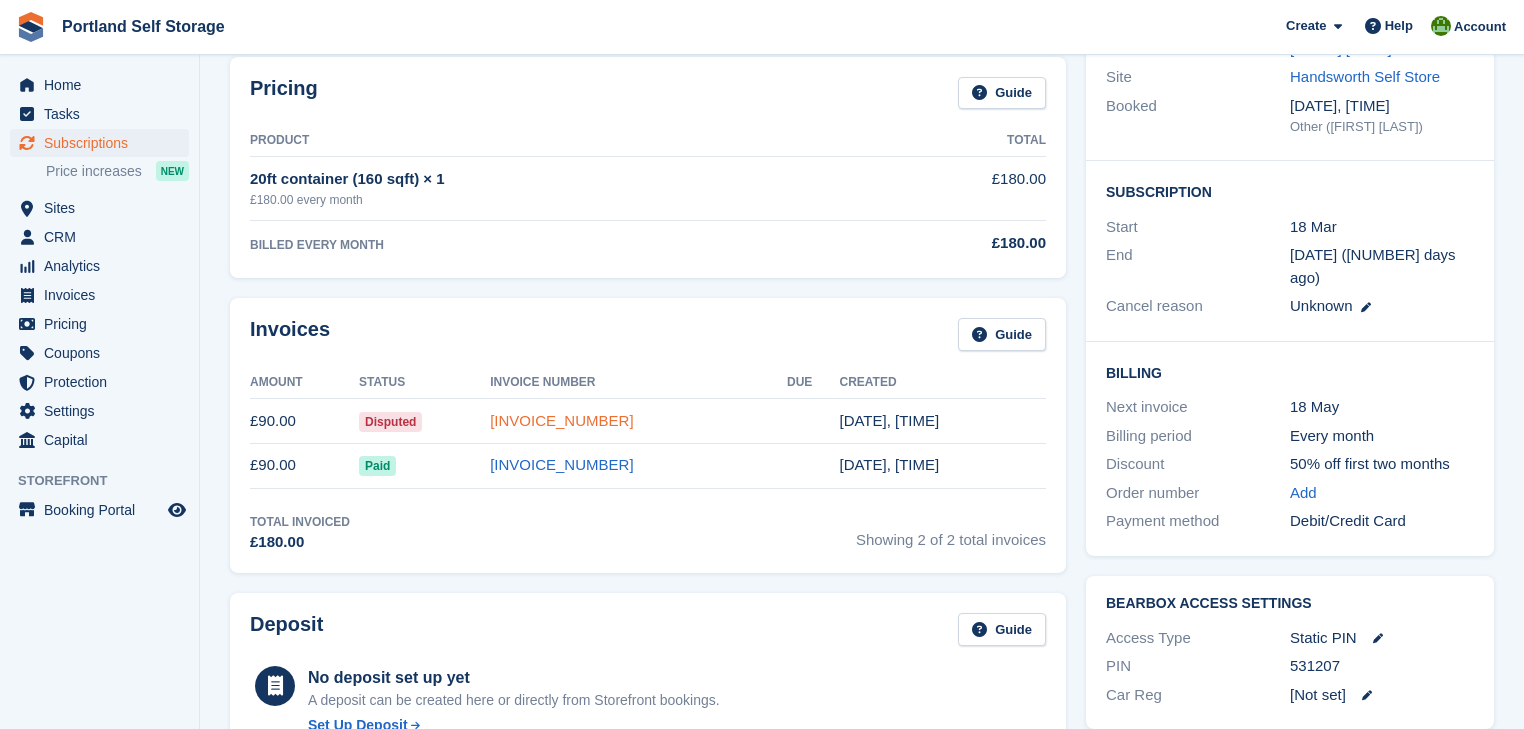 scroll, scrollTop: 320, scrollLeft: 0, axis: vertical 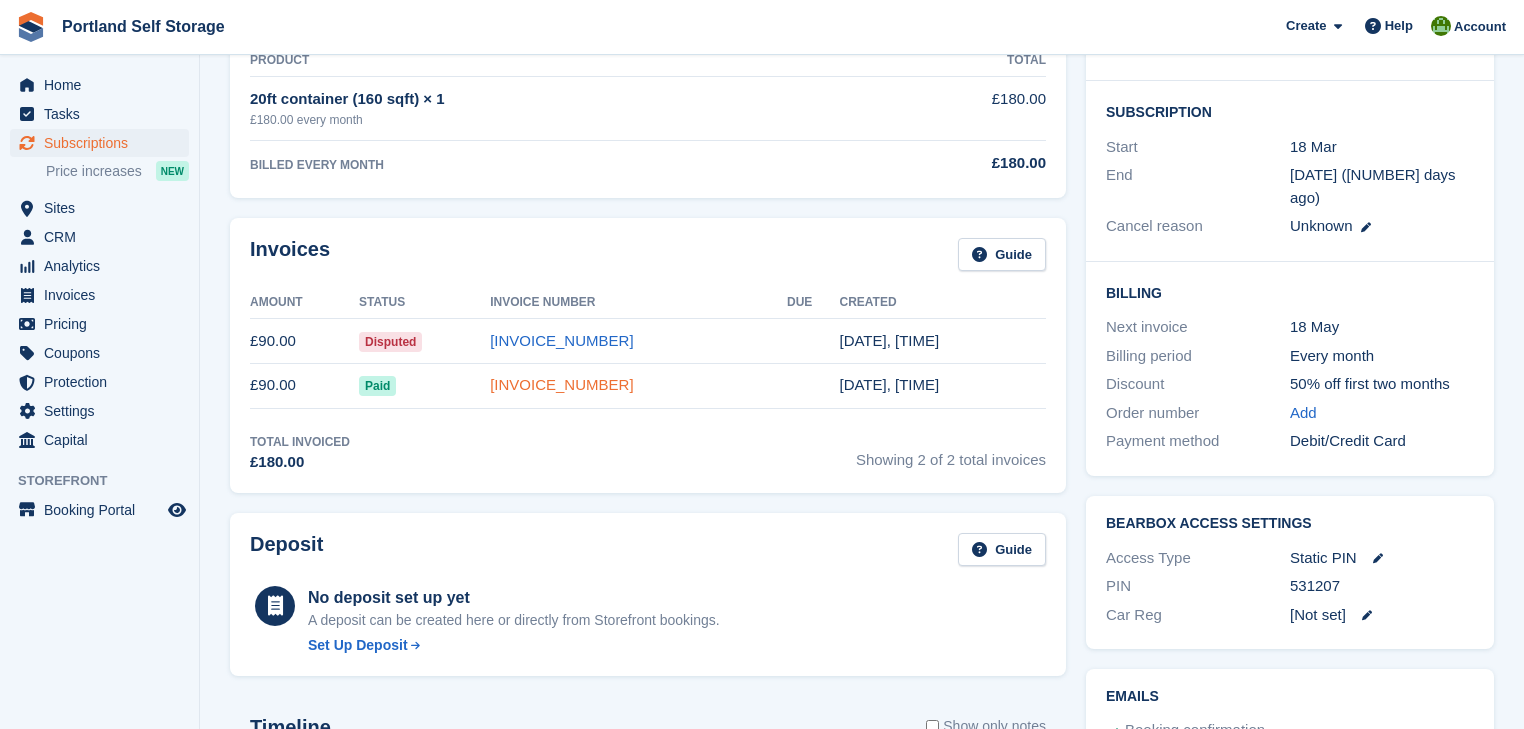 click on "A281F222-0385" at bounding box center (561, 384) 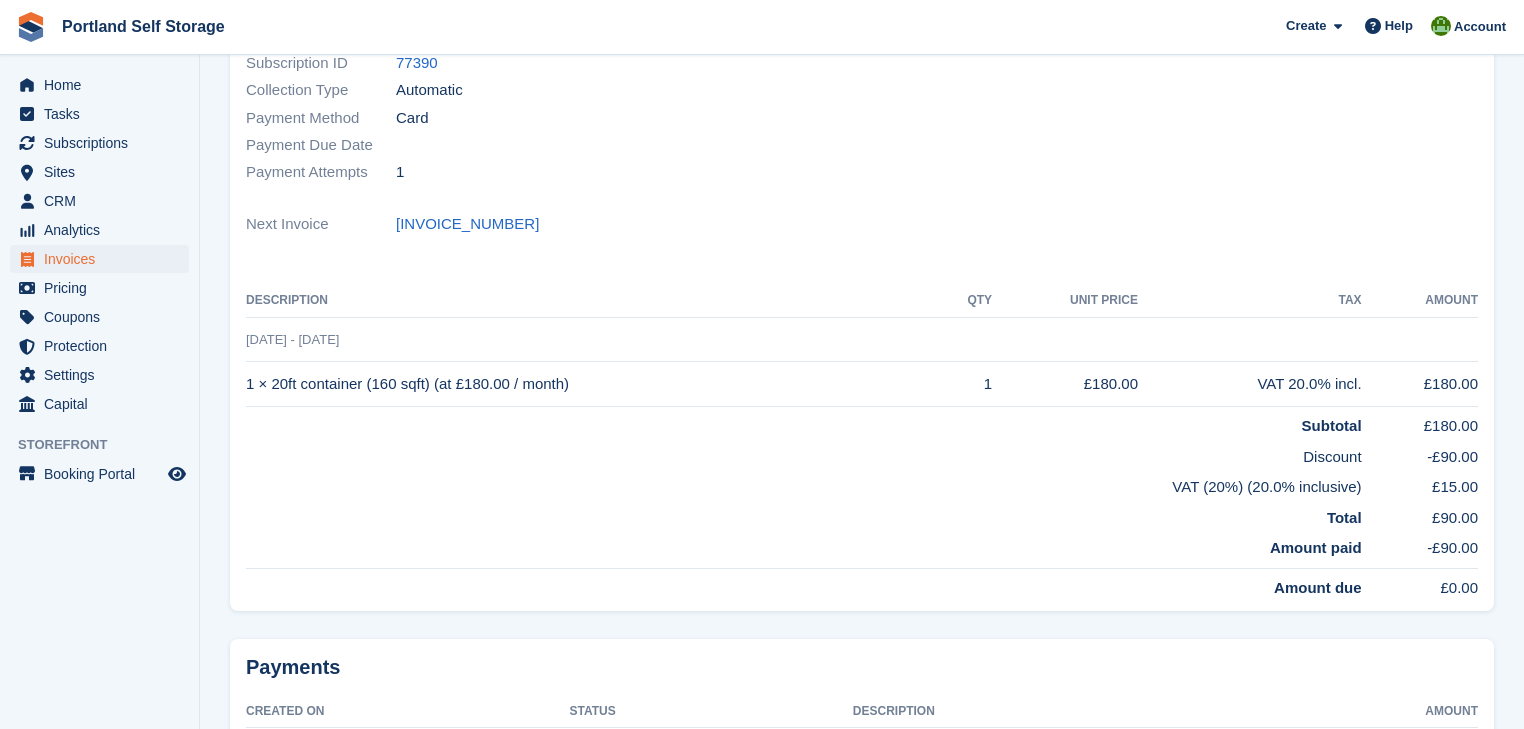 scroll, scrollTop: 93, scrollLeft: 0, axis: vertical 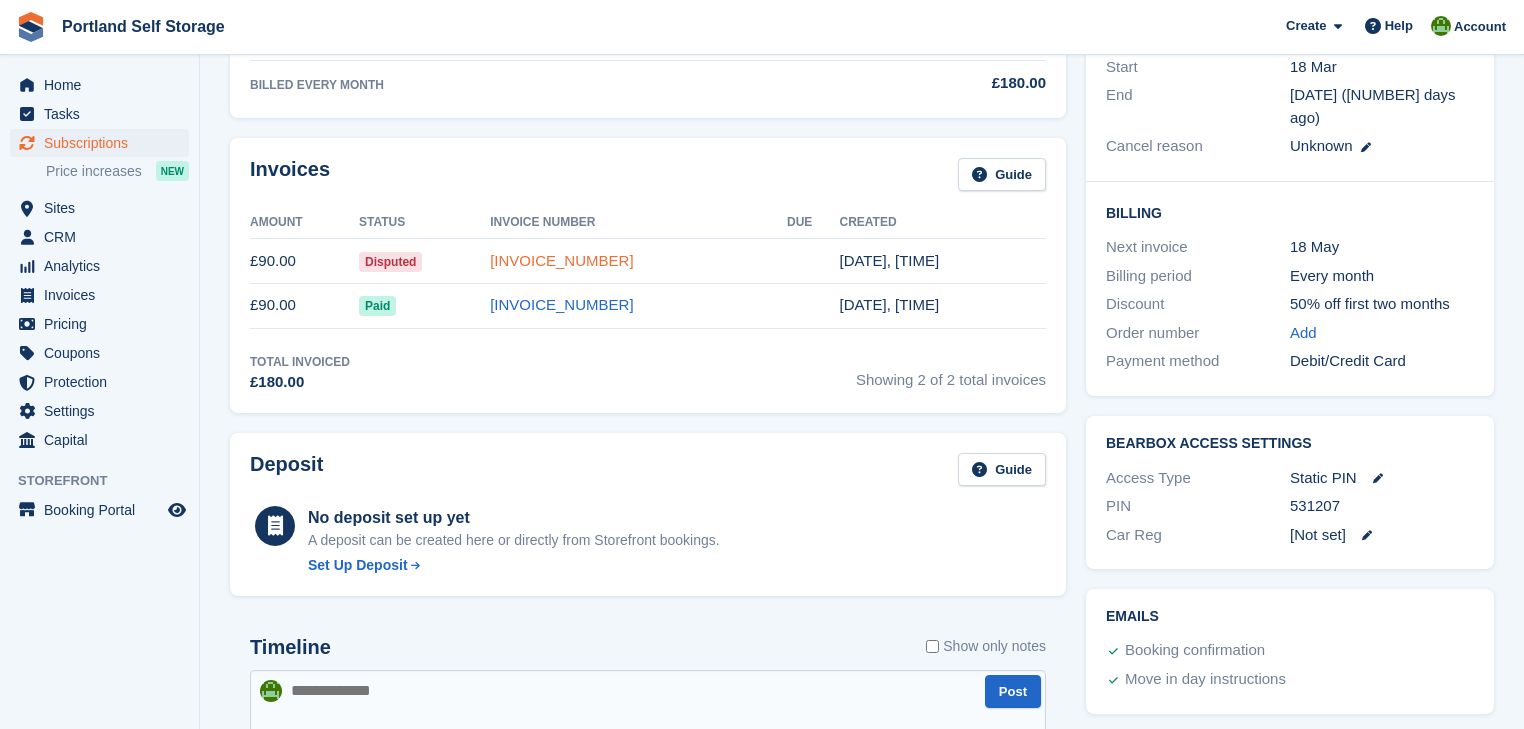 click on "A281F222-0443" at bounding box center [561, 260] 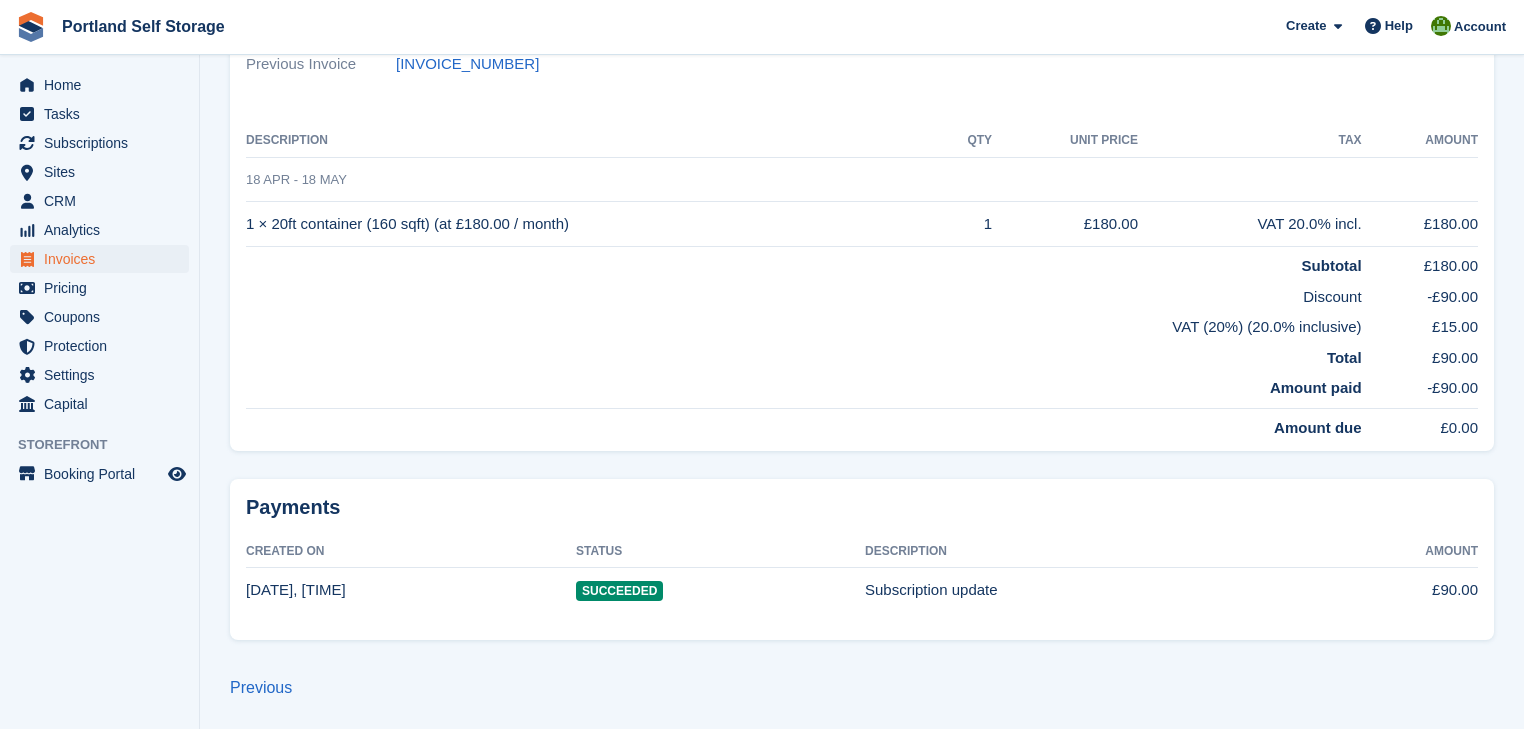 scroll, scrollTop: 0, scrollLeft: 0, axis: both 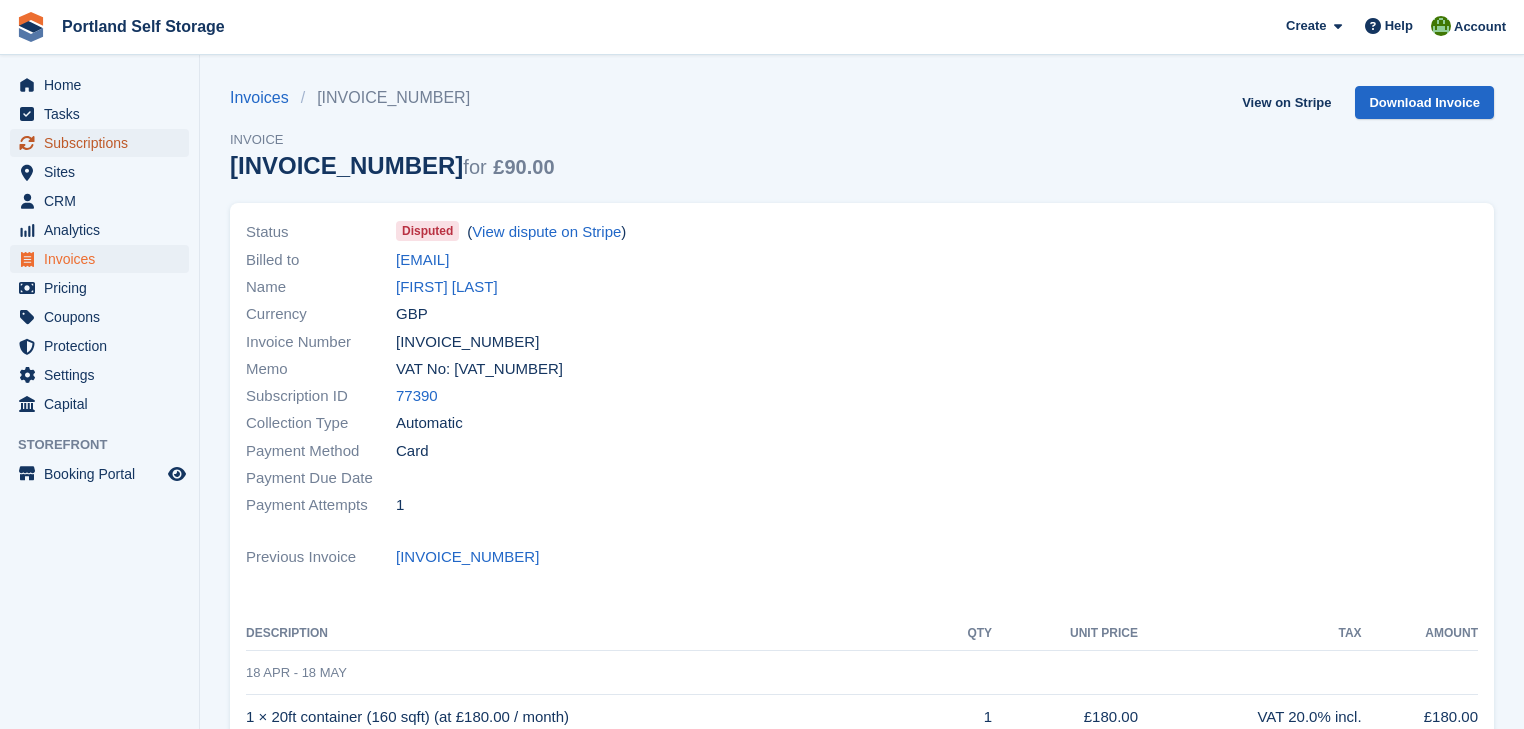 click on "Subscriptions" at bounding box center [104, 143] 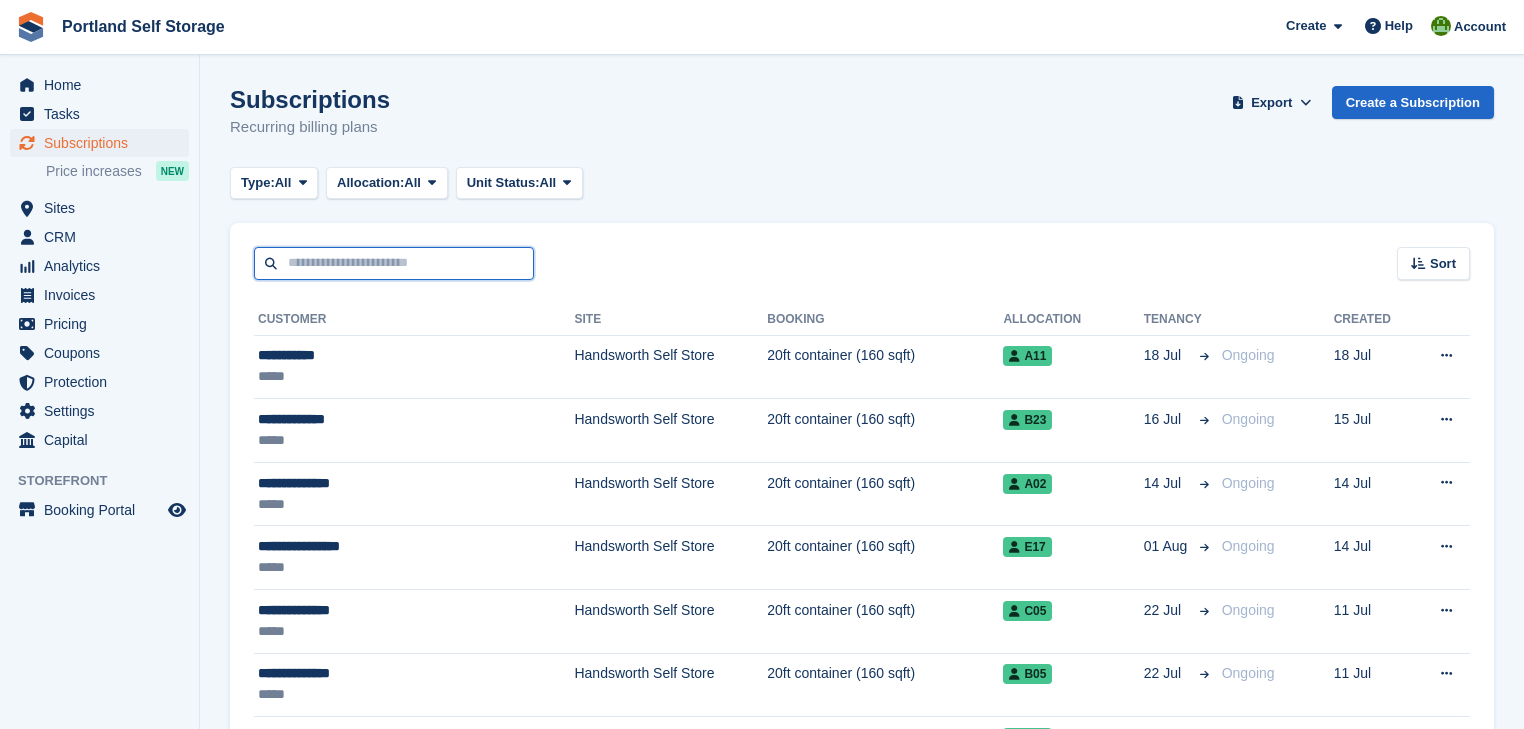 click at bounding box center [394, 263] 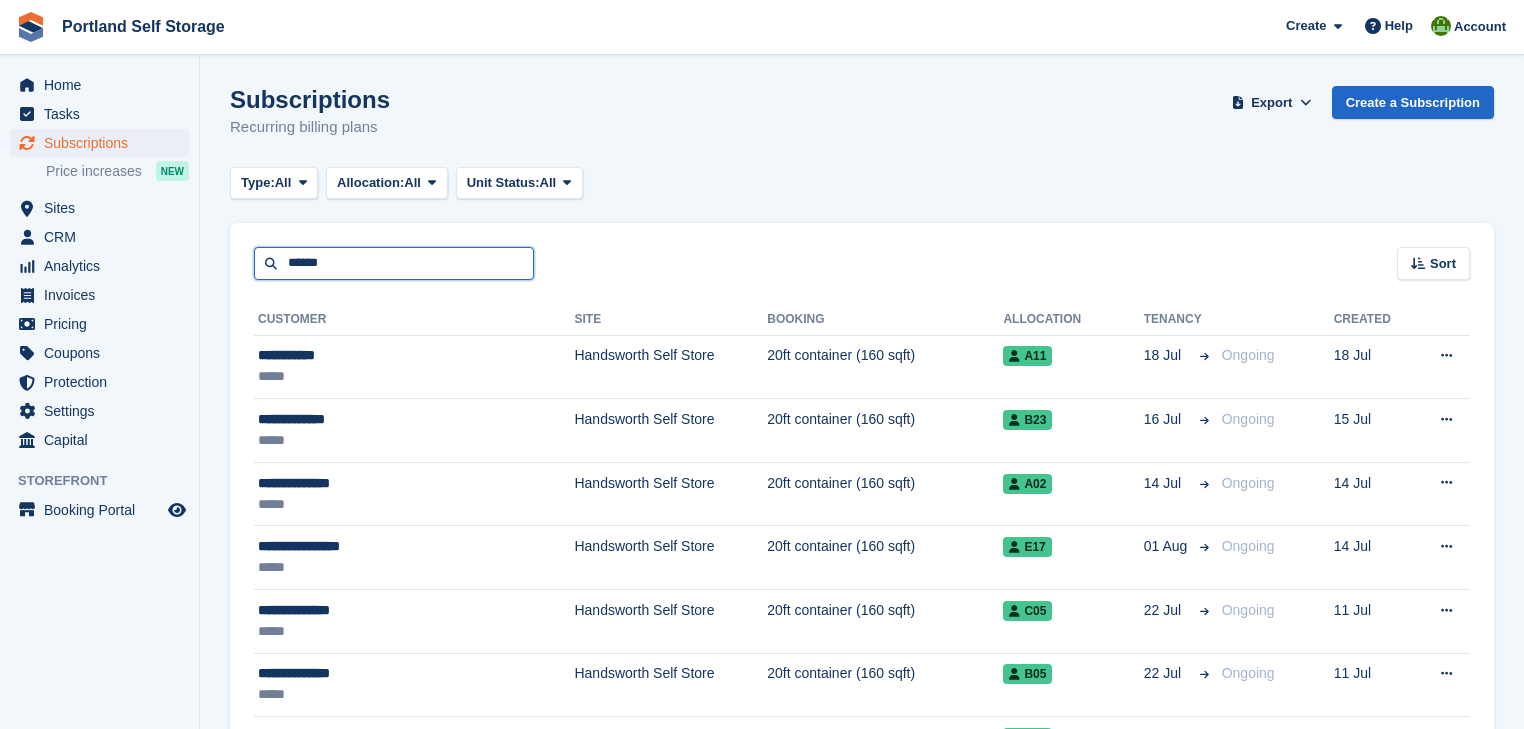 type on "******" 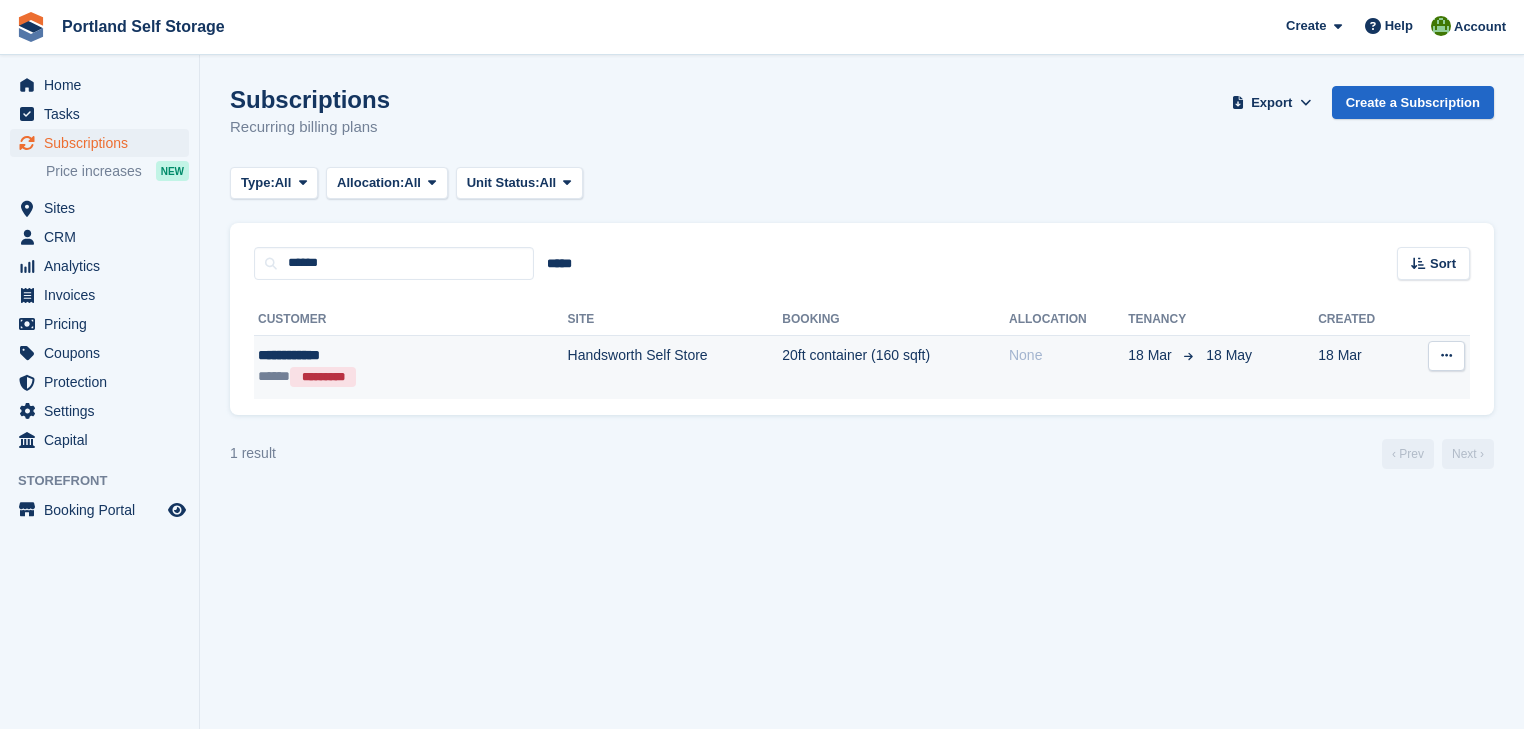 click on "Handsworth Self Store" at bounding box center (675, 366) 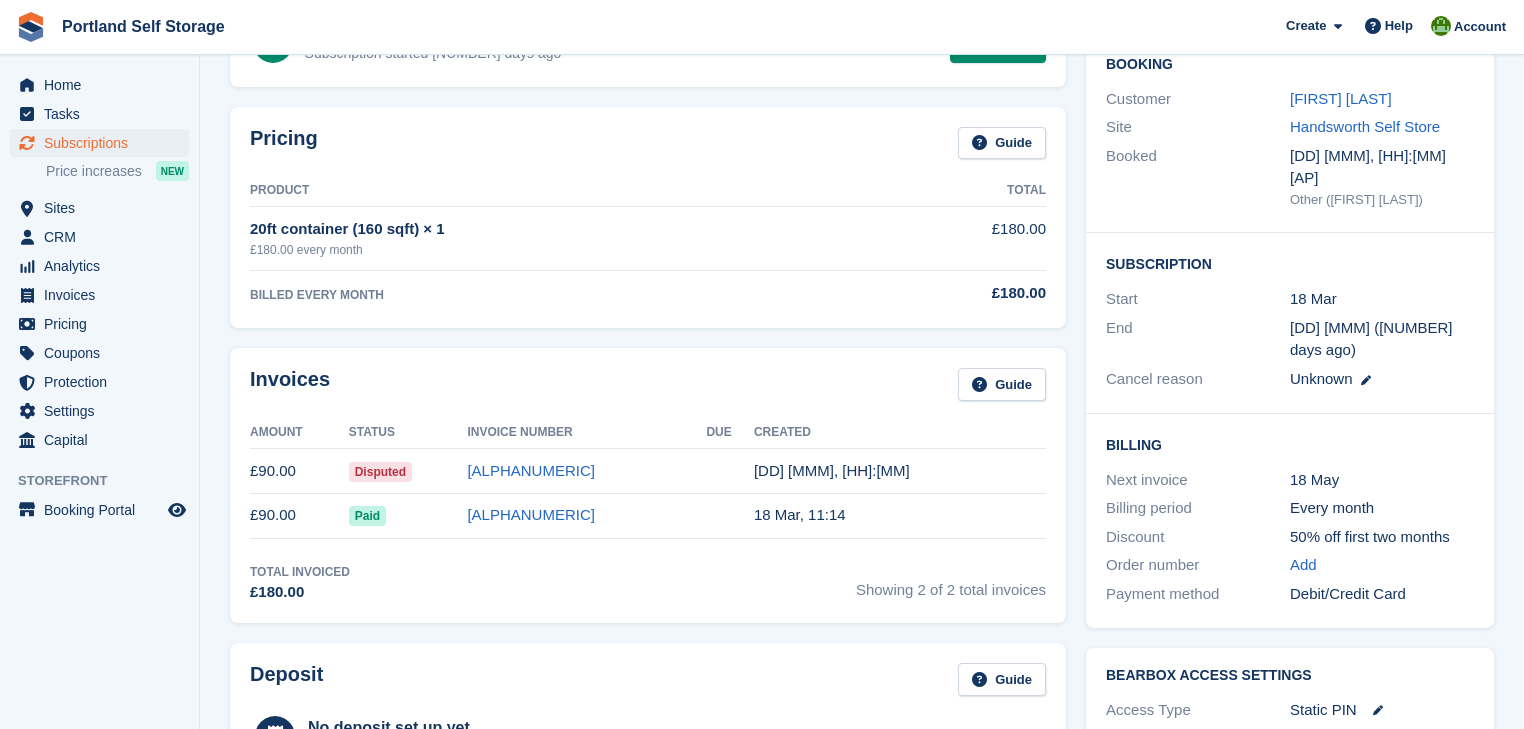 scroll, scrollTop: 0, scrollLeft: 0, axis: both 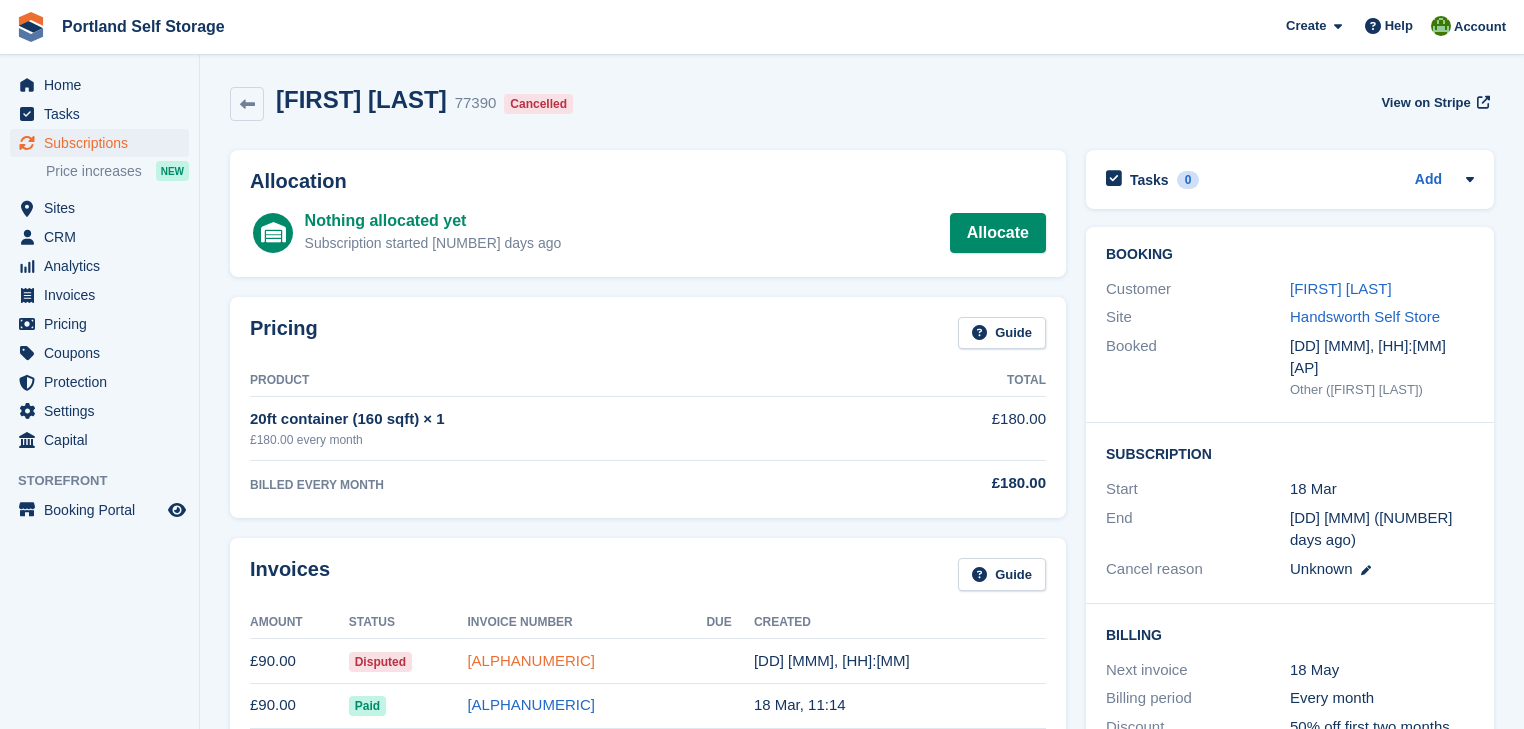 click on "A281F222-0443" at bounding box center [531, 660] 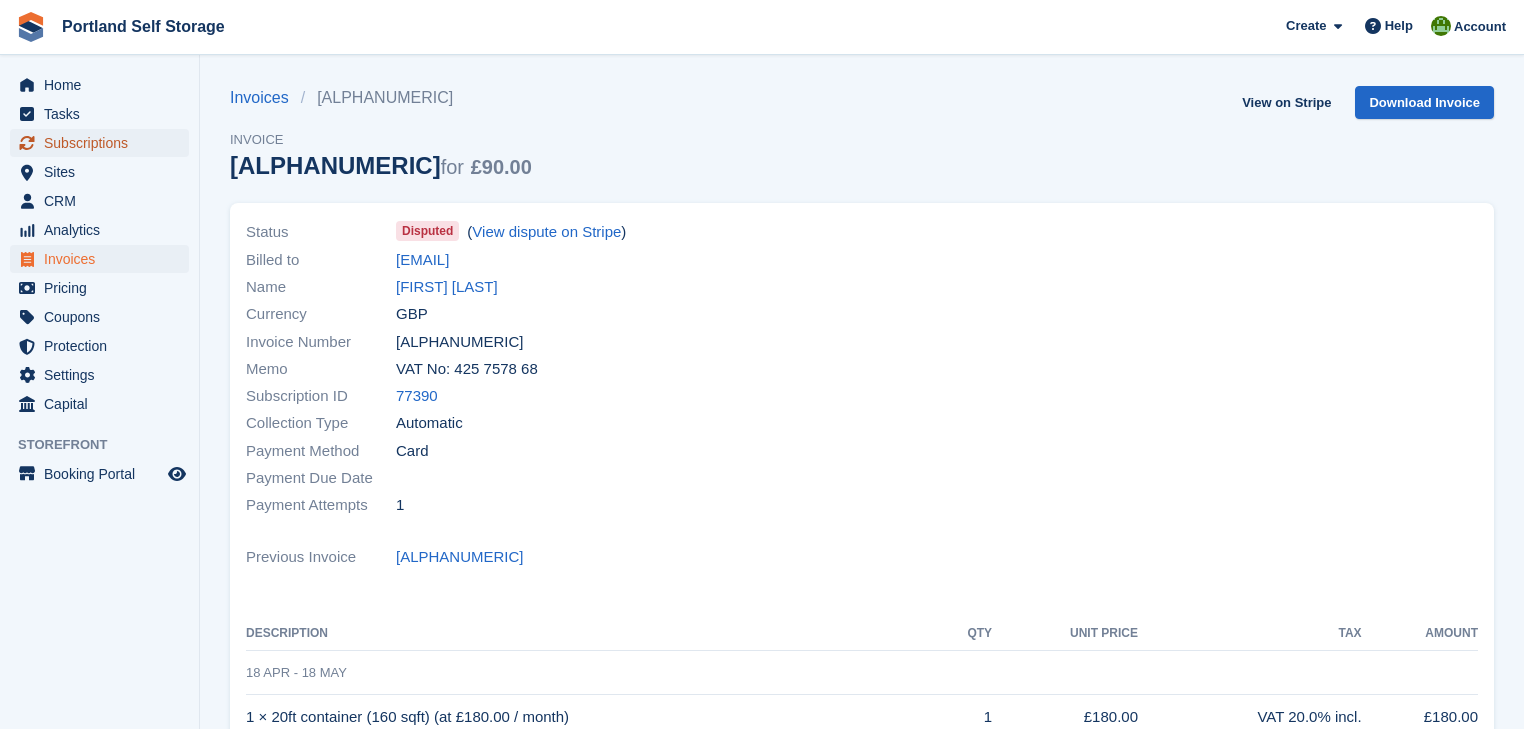 click on "Subscriptions" at bounding box center [104, 143] 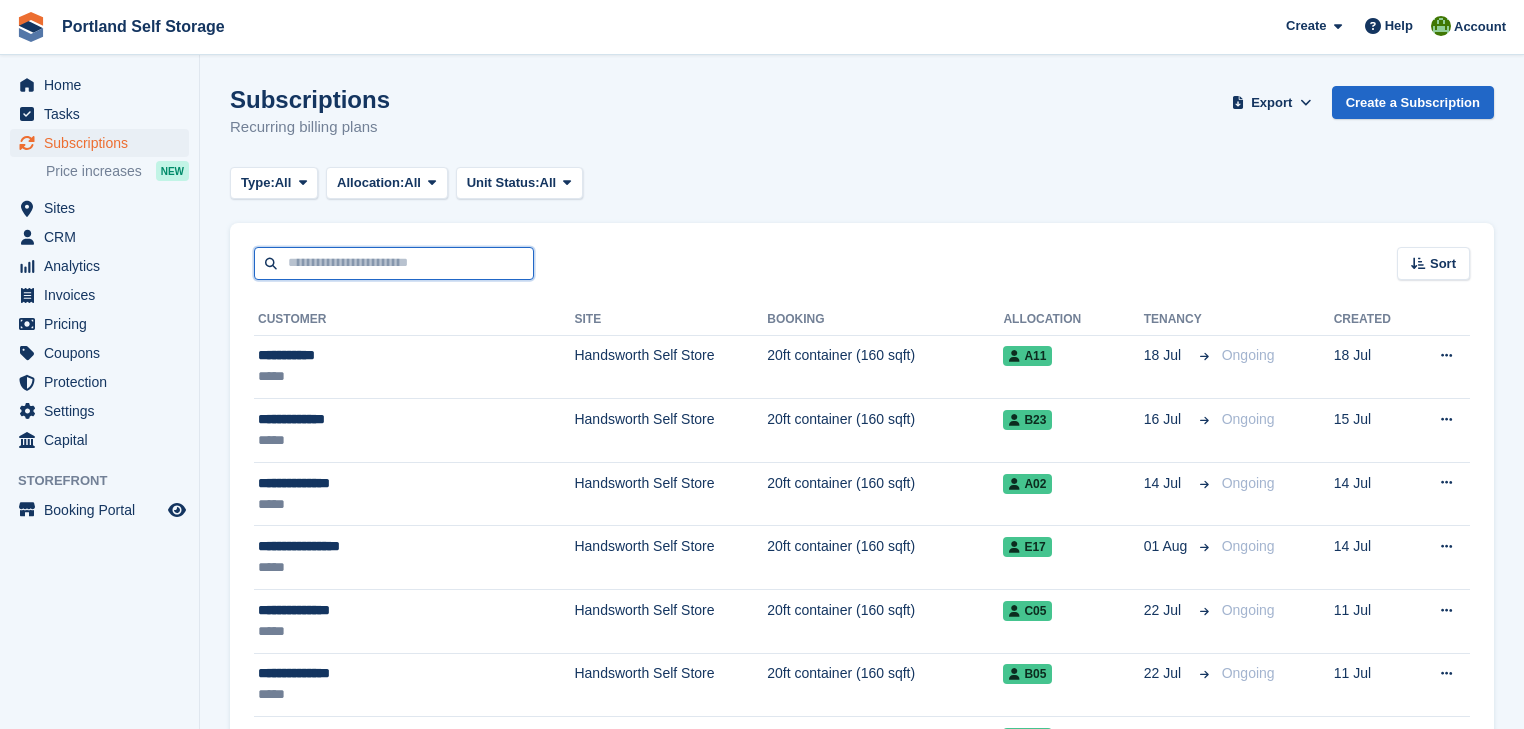 click at bounding box center (394, 263) 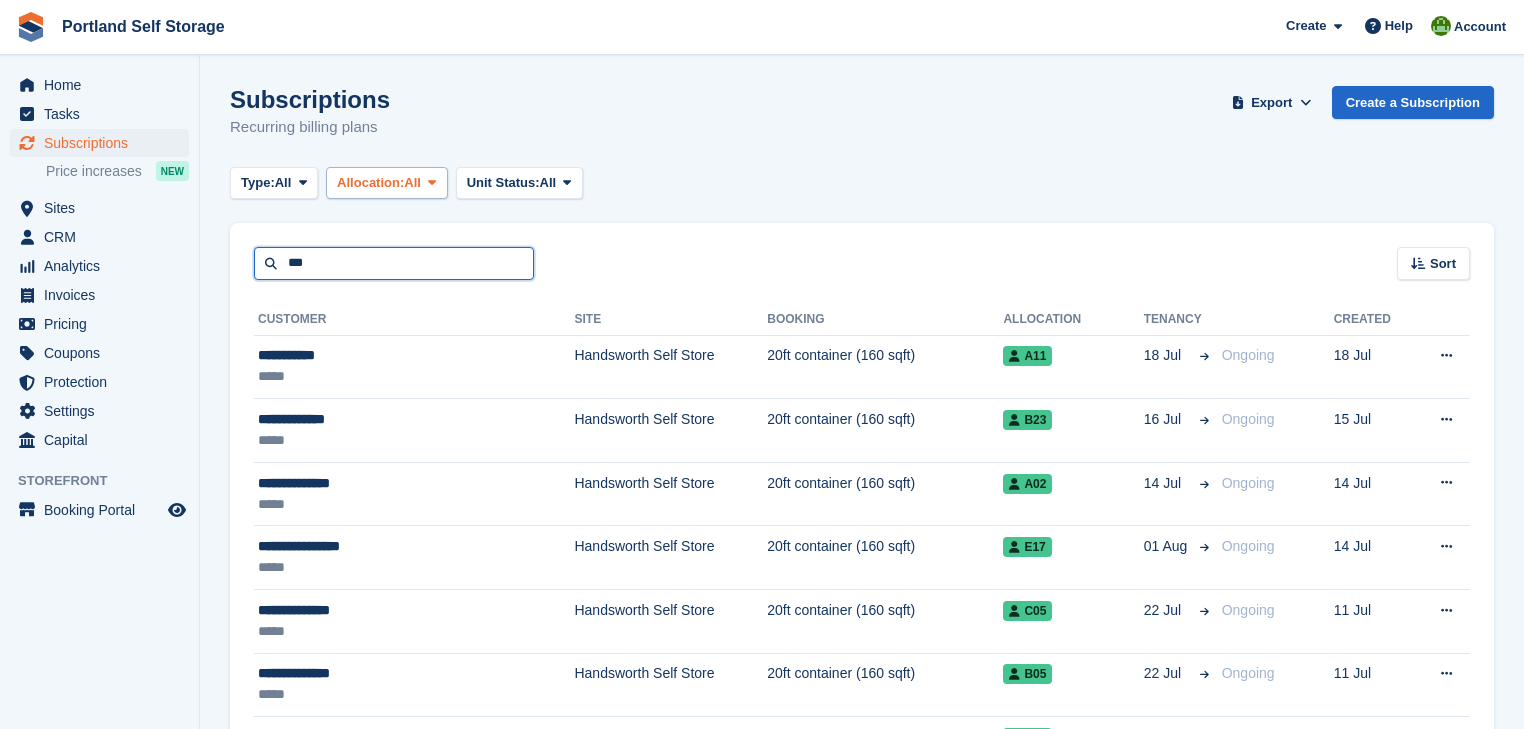 type on "***" 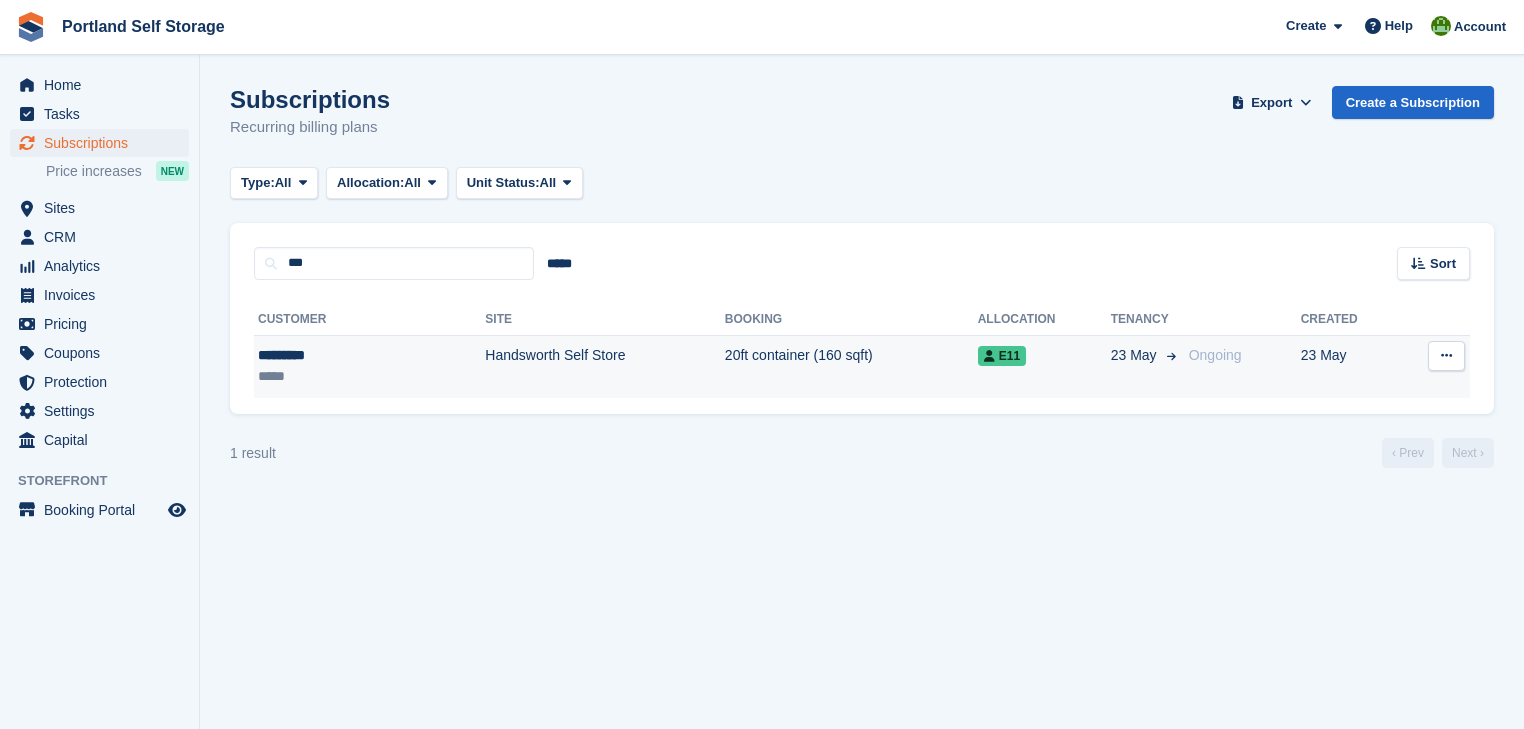 click on "Handsworth Self Store" at bounding box center [605, 366] 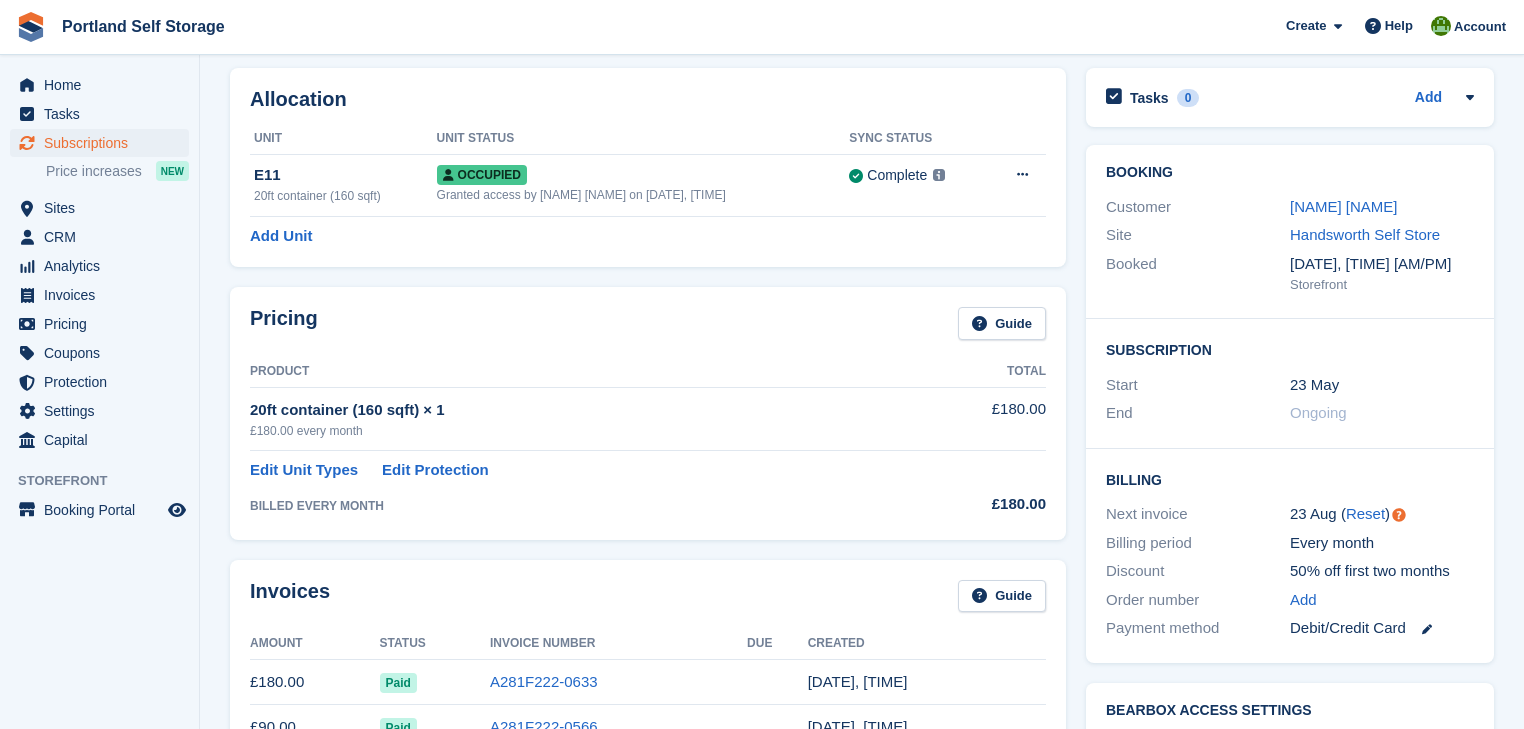 scroll, scrollTop: 0, scrollLeft: 0, axis: both 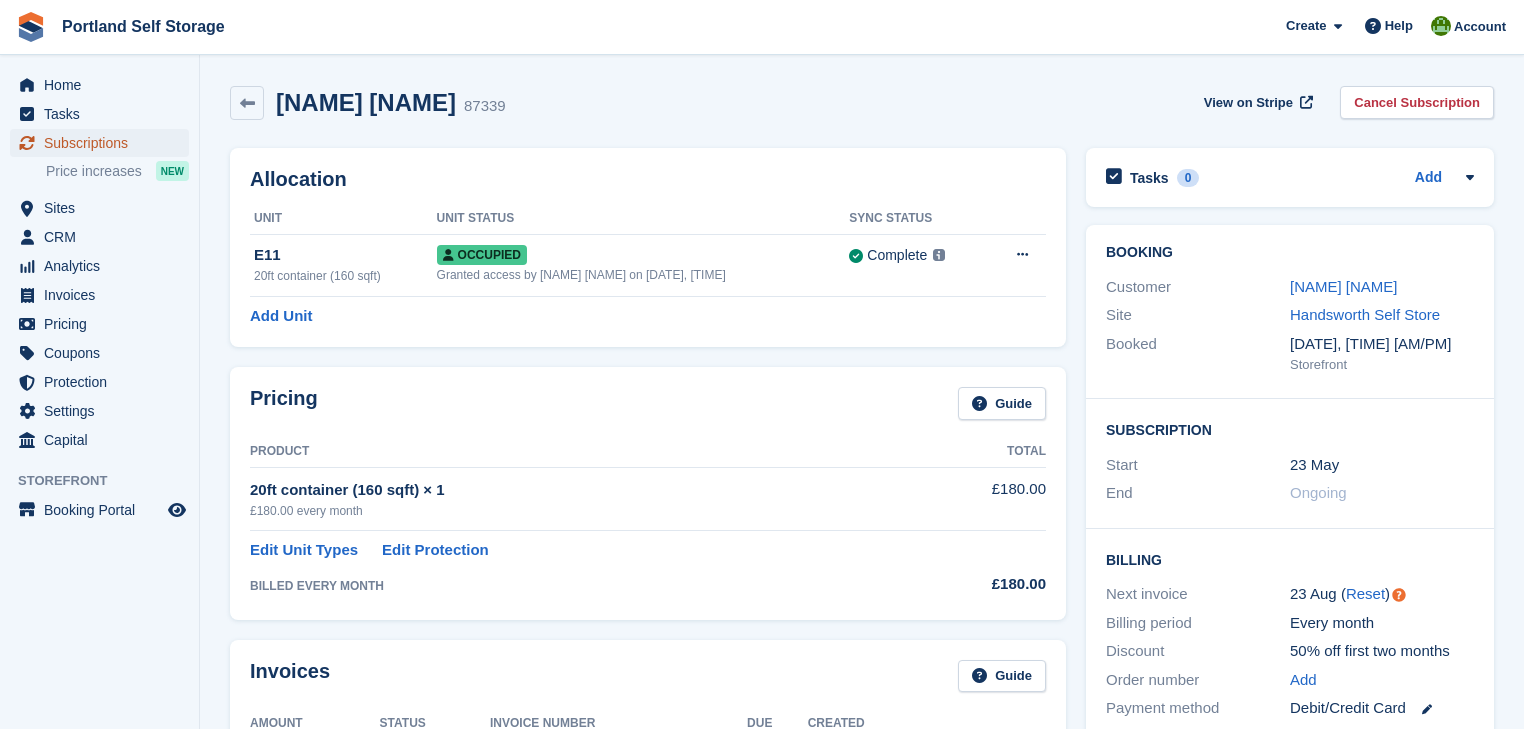 click on "Subscriptions" at bounding box center (104, 143) 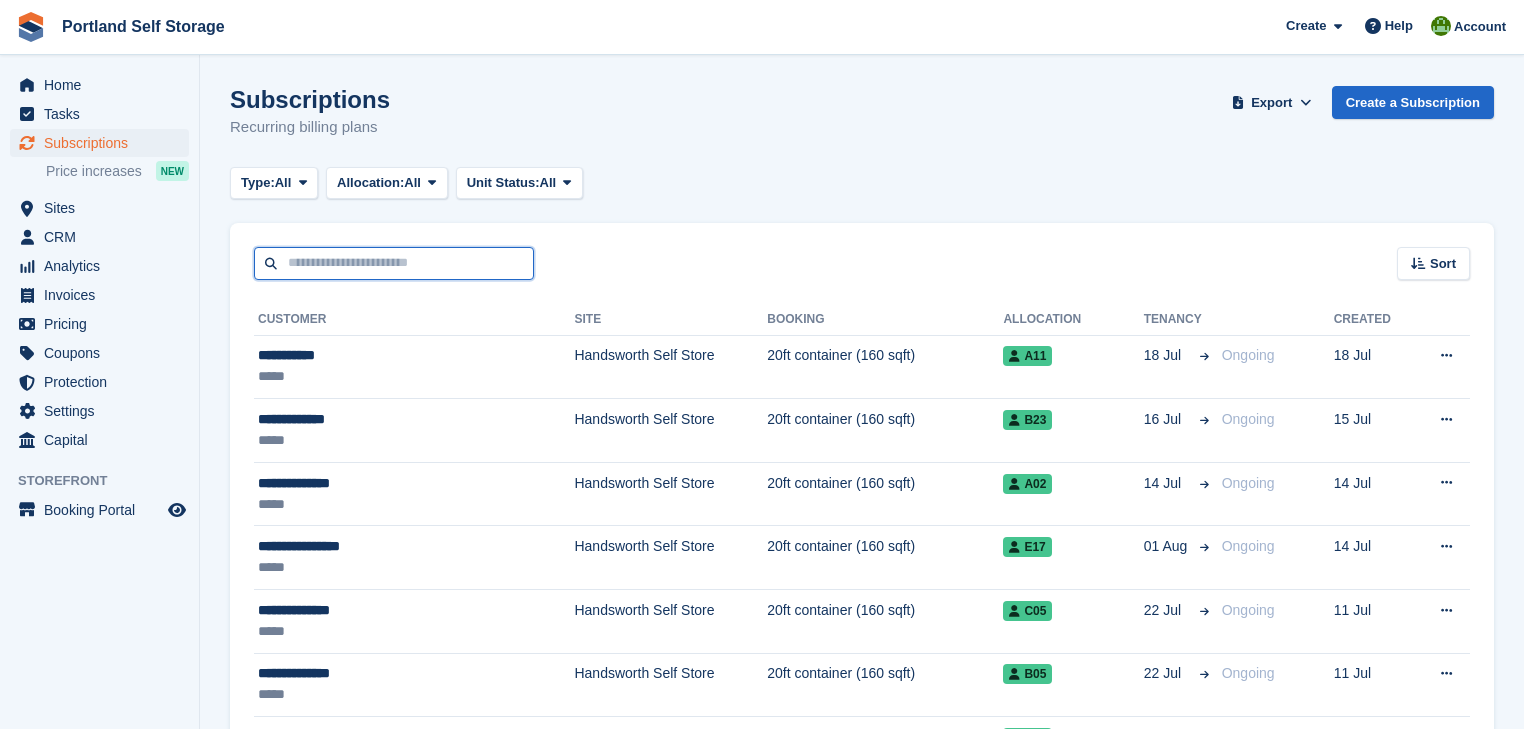 click at bounding box center [394, 263] 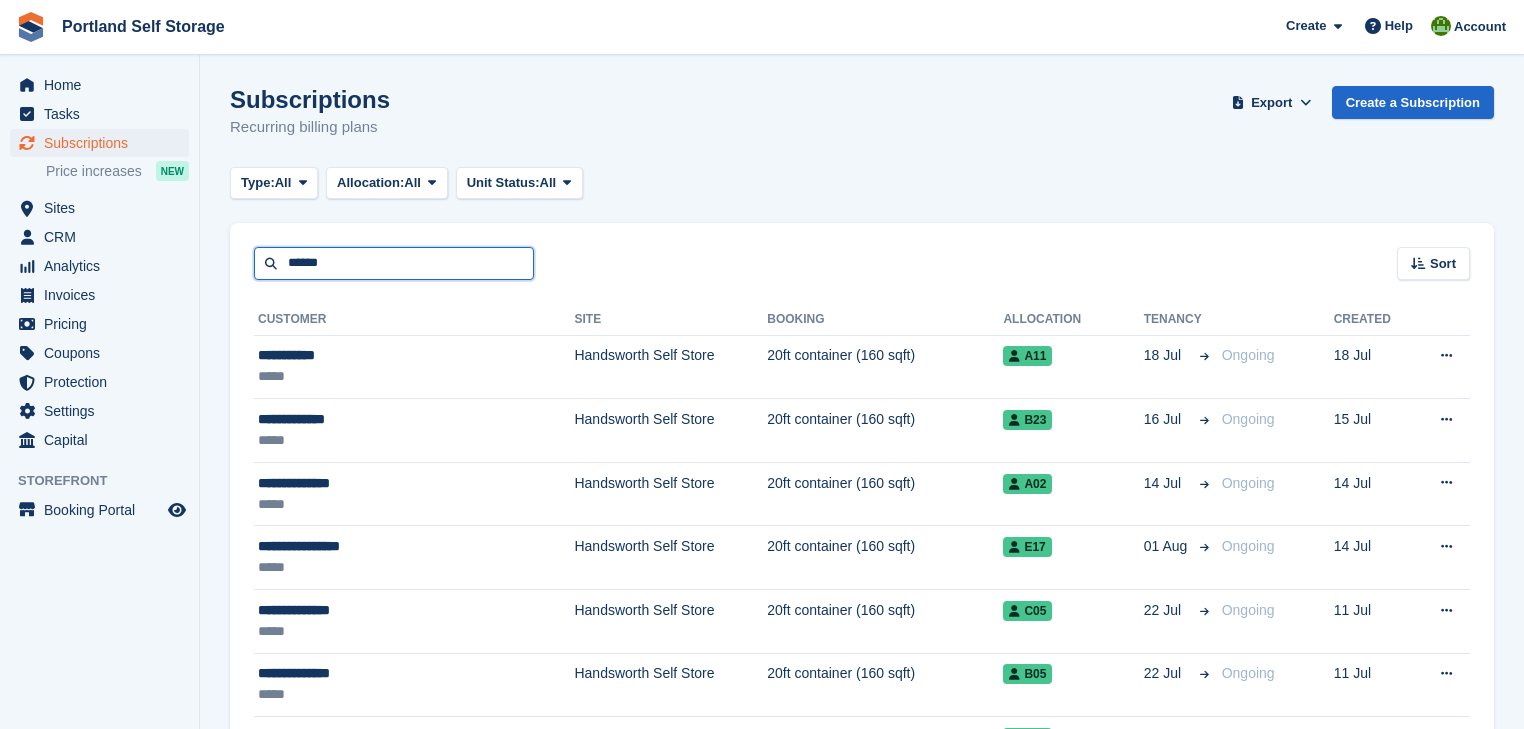type on "******" 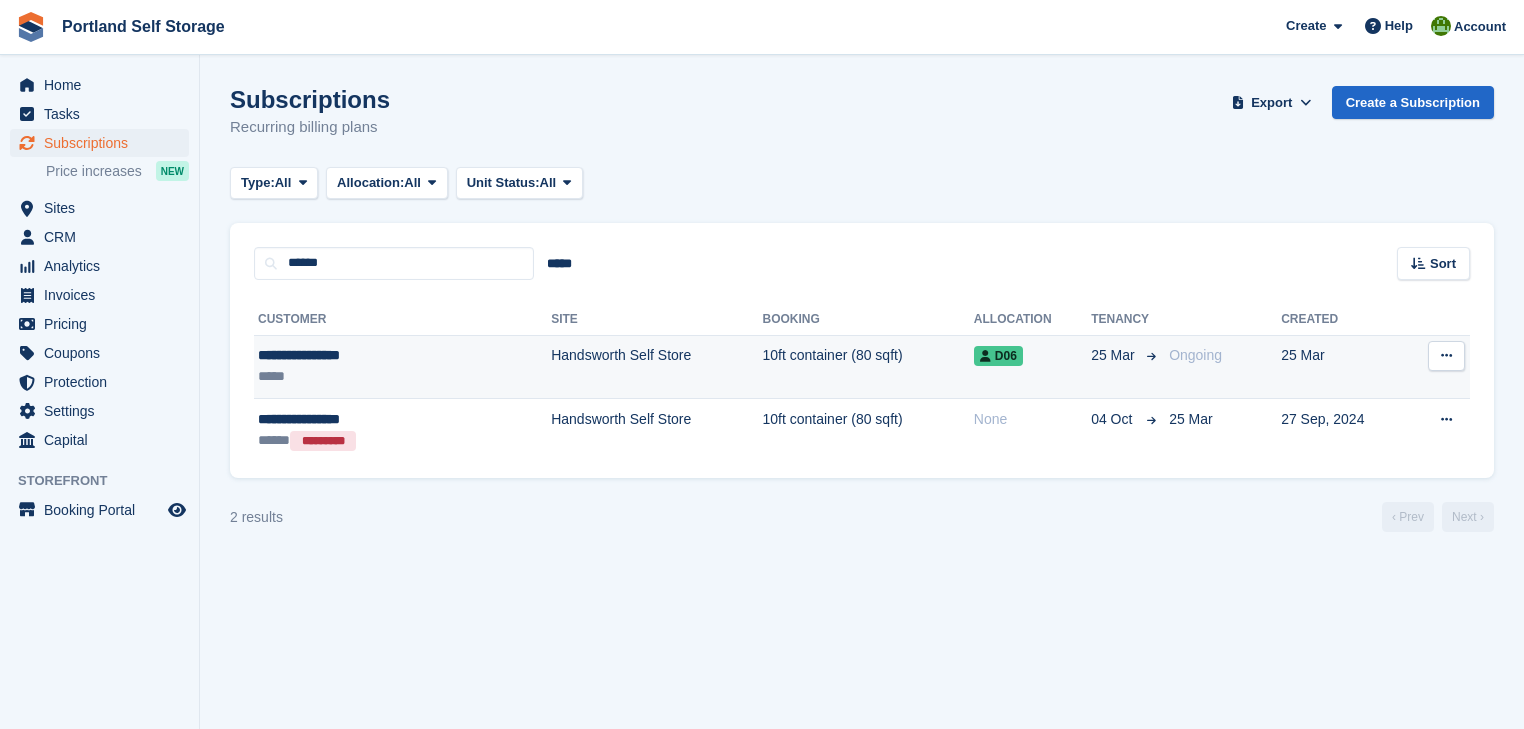 click on "Handsworth Self Store" at bounding box center (656, 367) 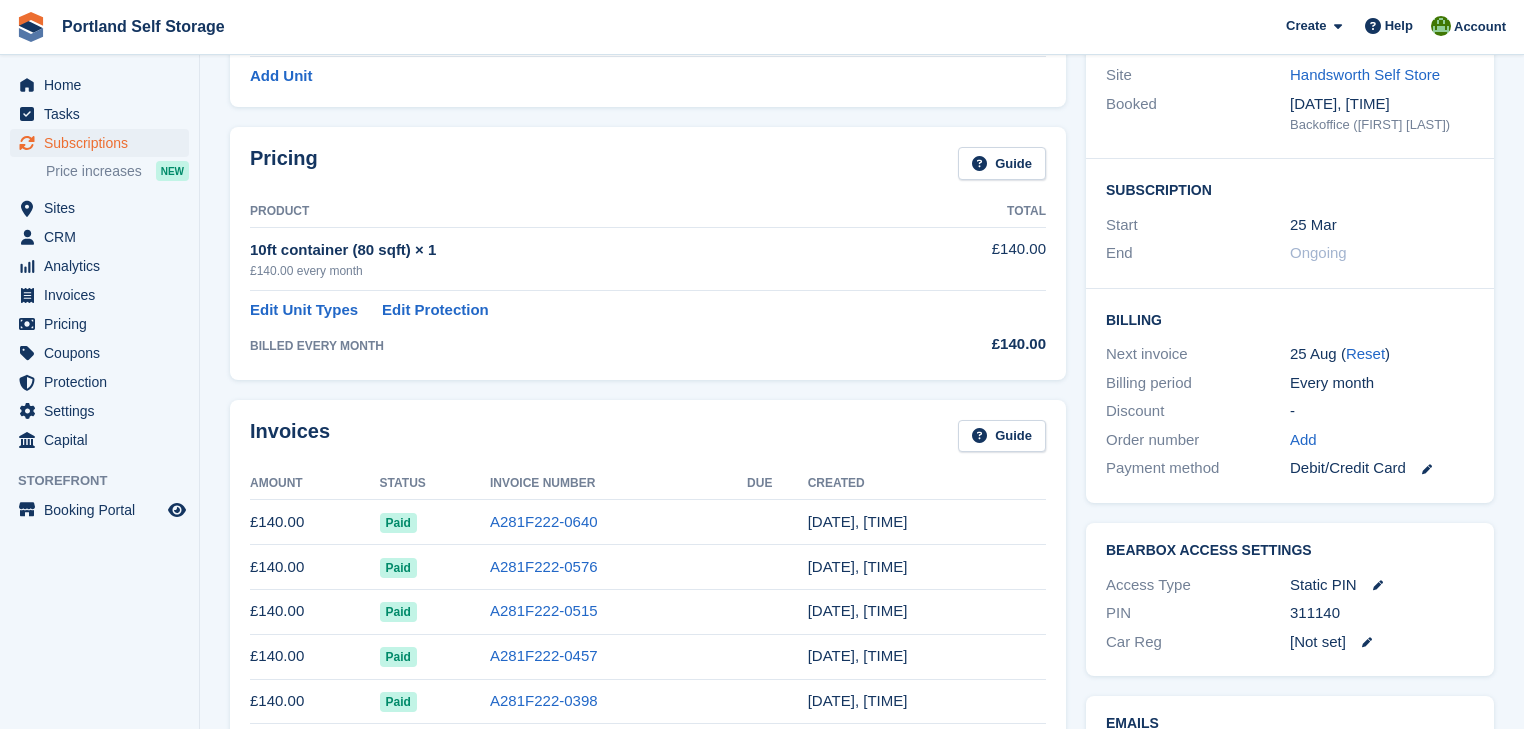 scroll, scrollTop: 0, scrollLeft: 0, axis: both 